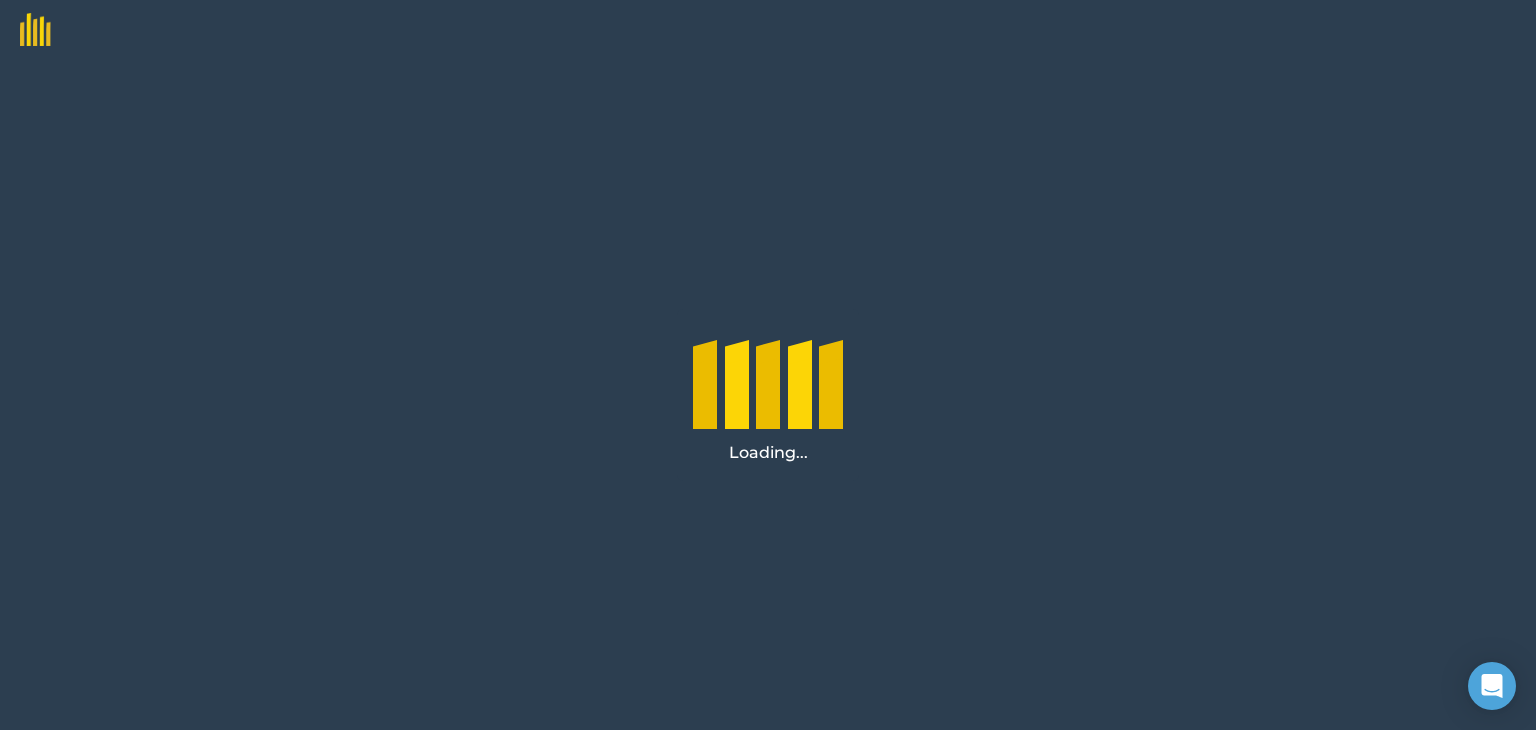 scroll, scrollTop: 0, scrollLeft: 0, axis: both 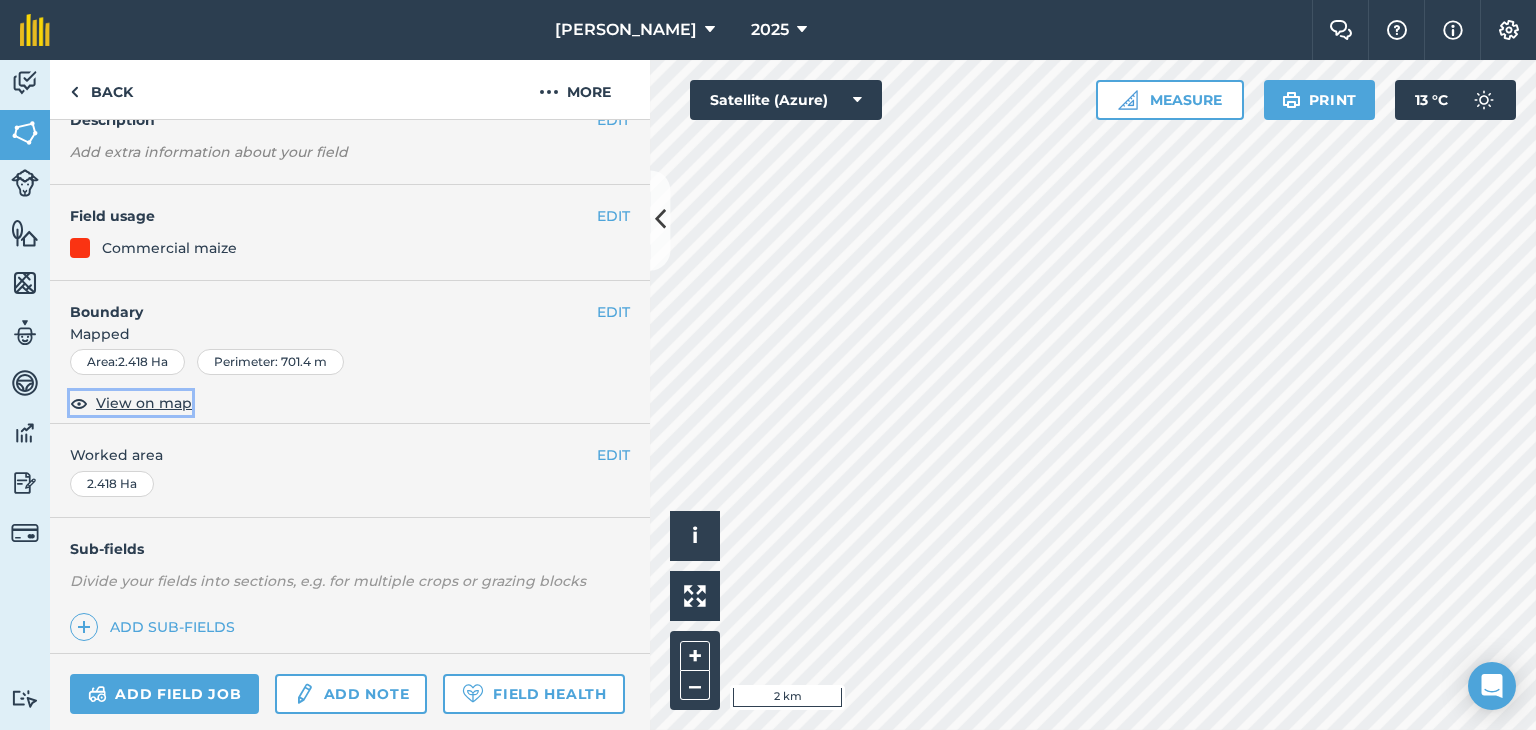 click on "View on map" at bounding box center (144, 403) 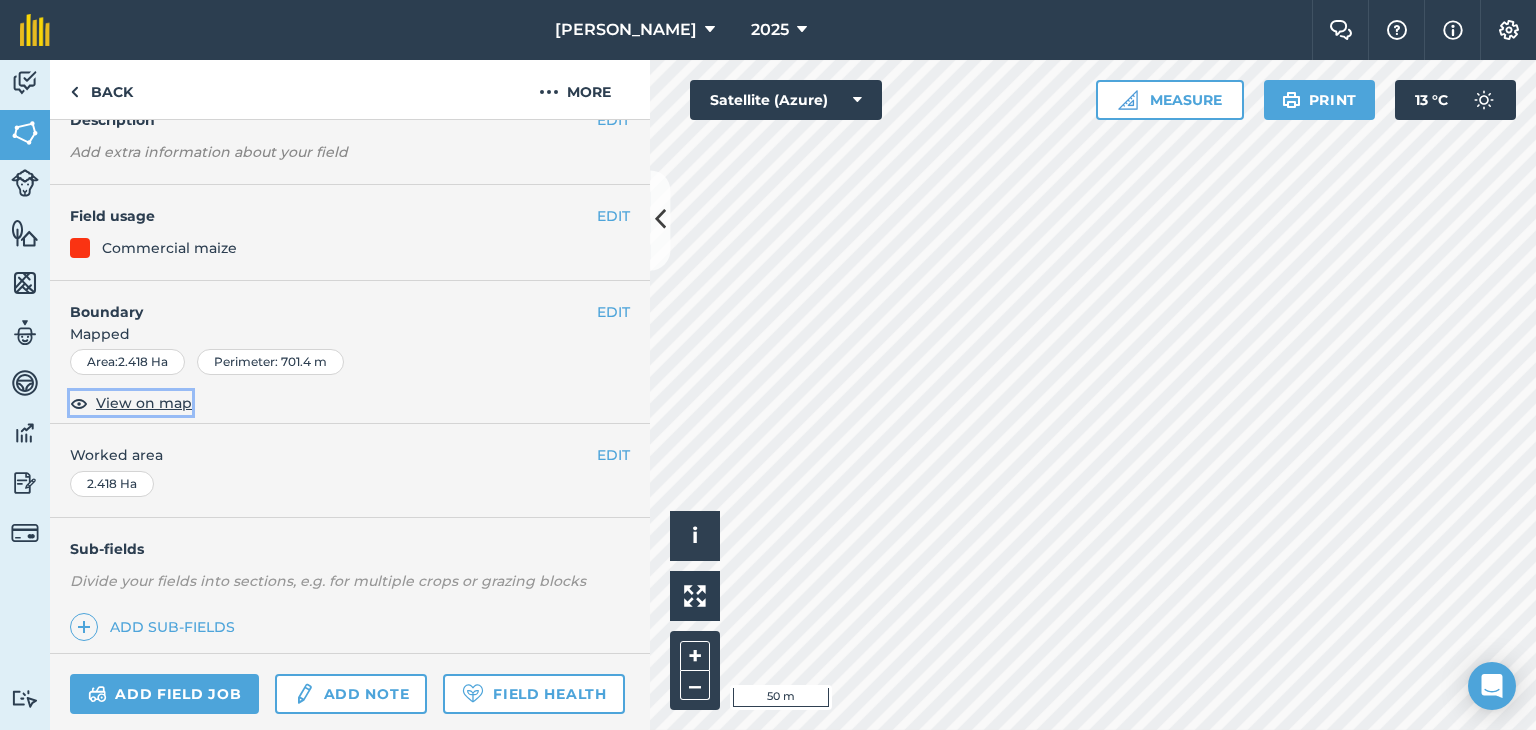 click on "View on map" at bounding box center (144, 403) 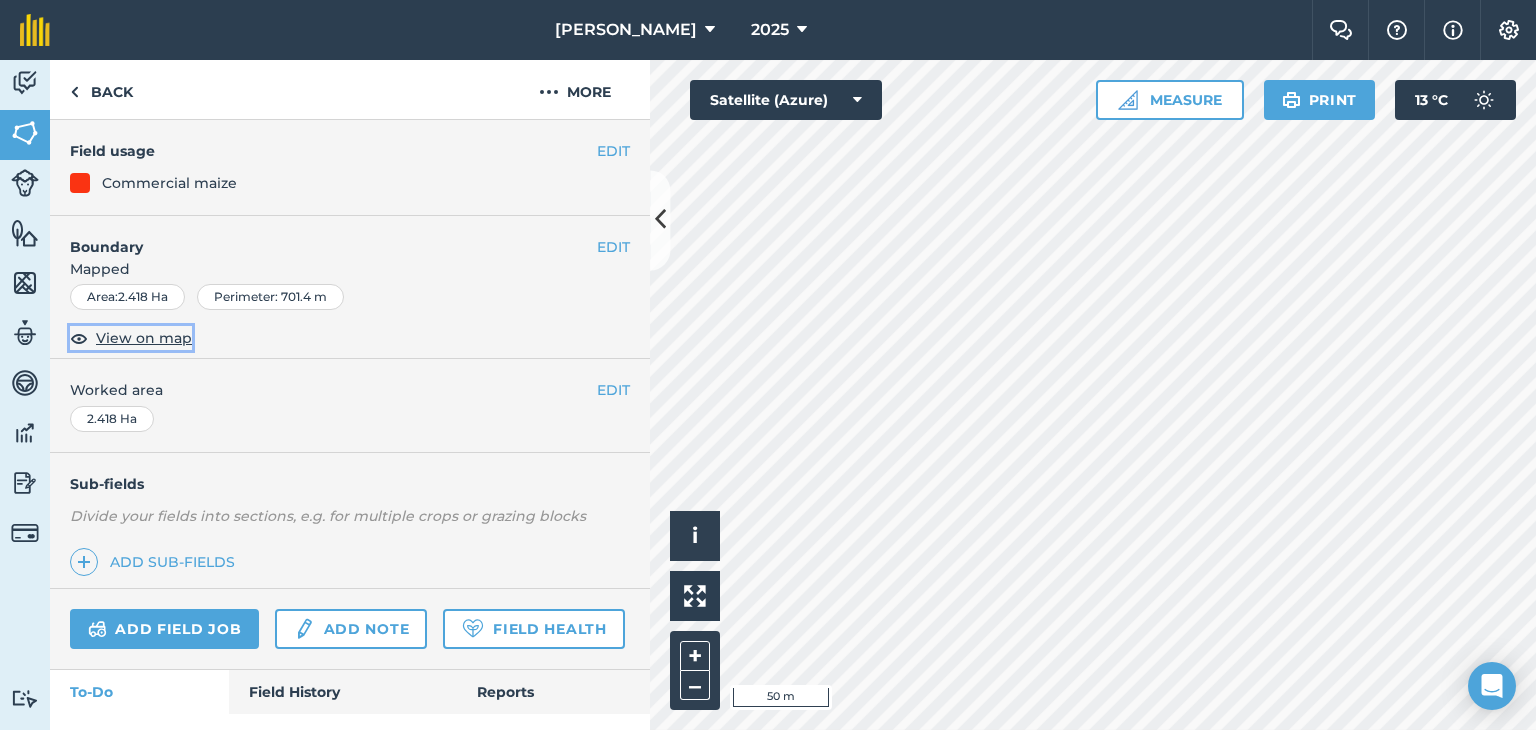 scroll, scrollTop: 65, scrollLeft: 0, axis: vertical 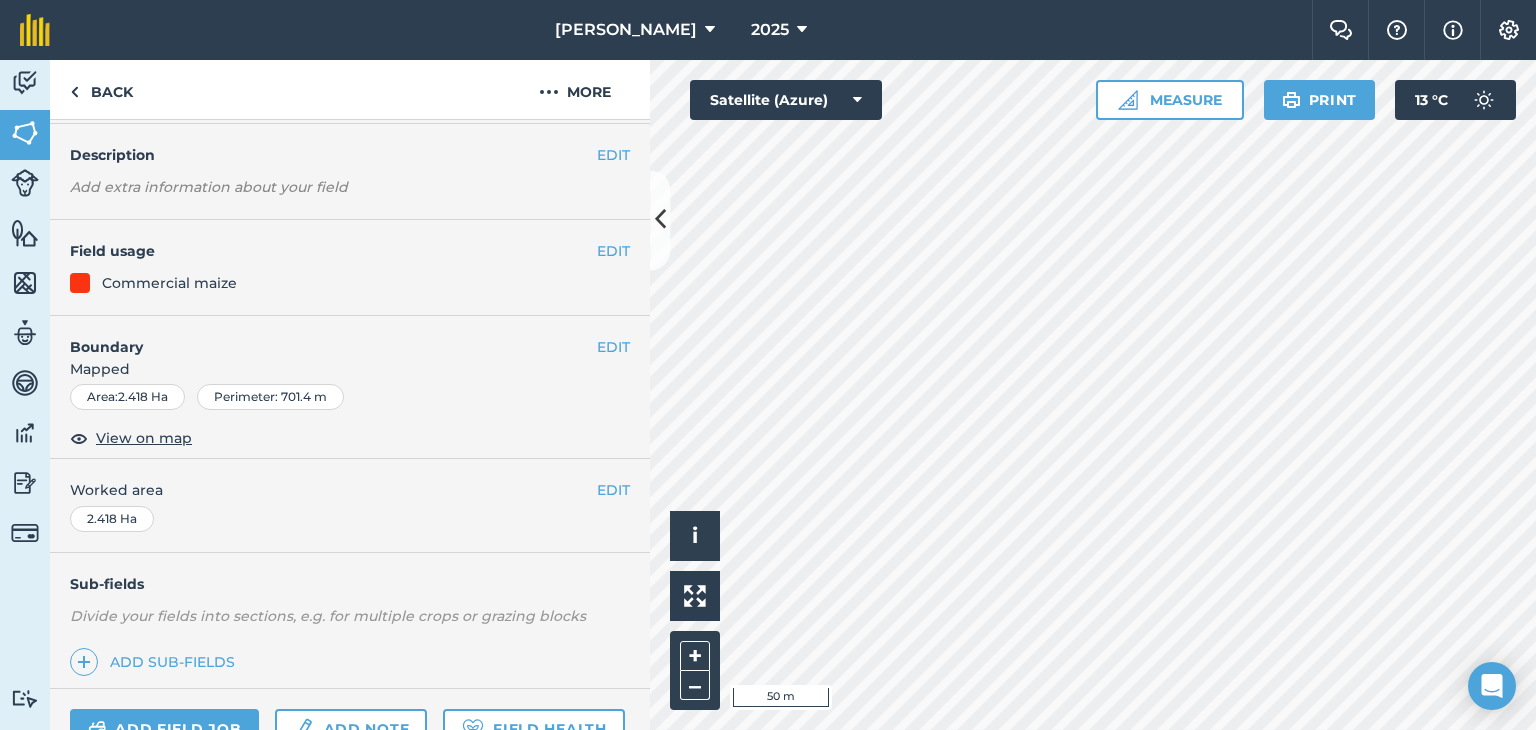 click on "Commercial maize" at bounding box center [169, 283] 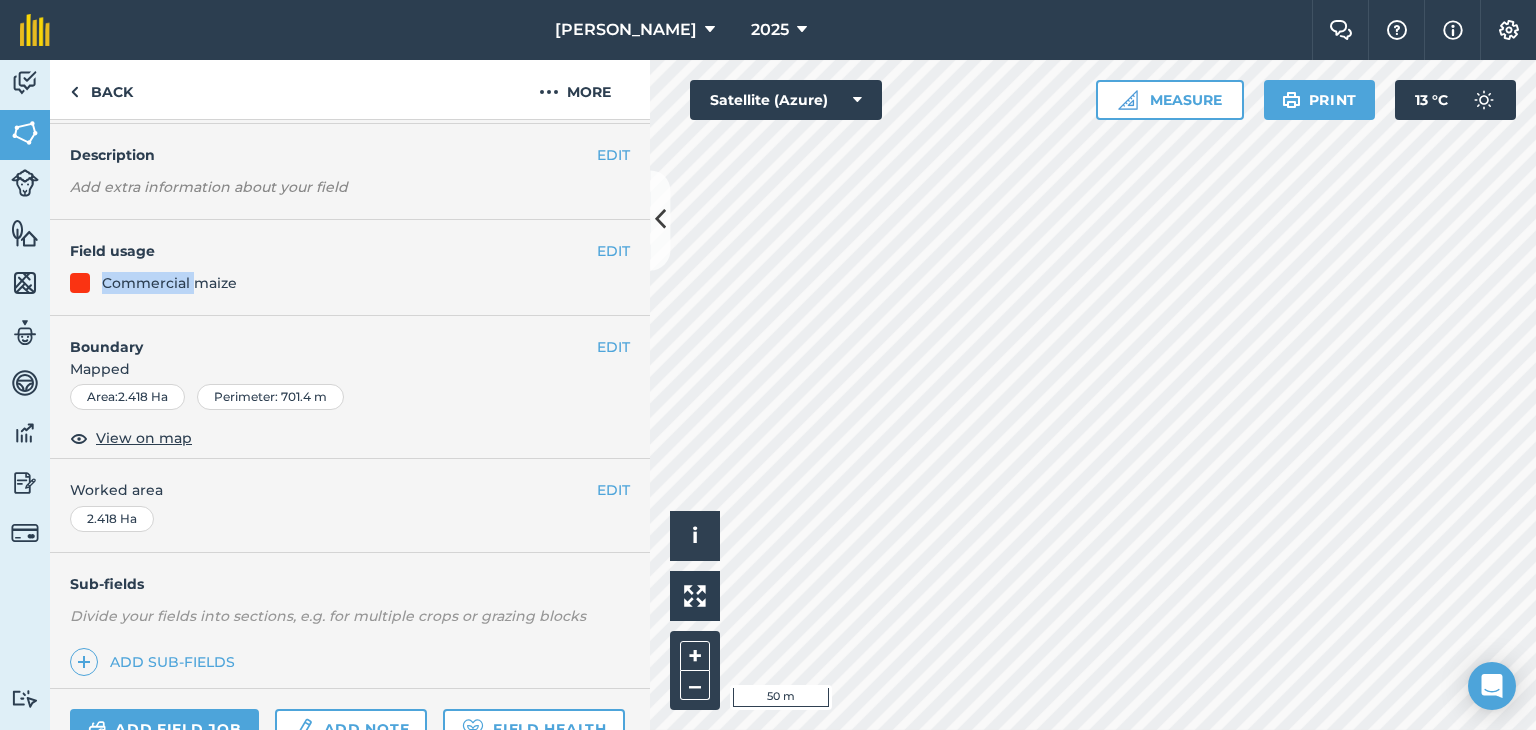 click on "Commercial maize" at bounding box center [169, 283] 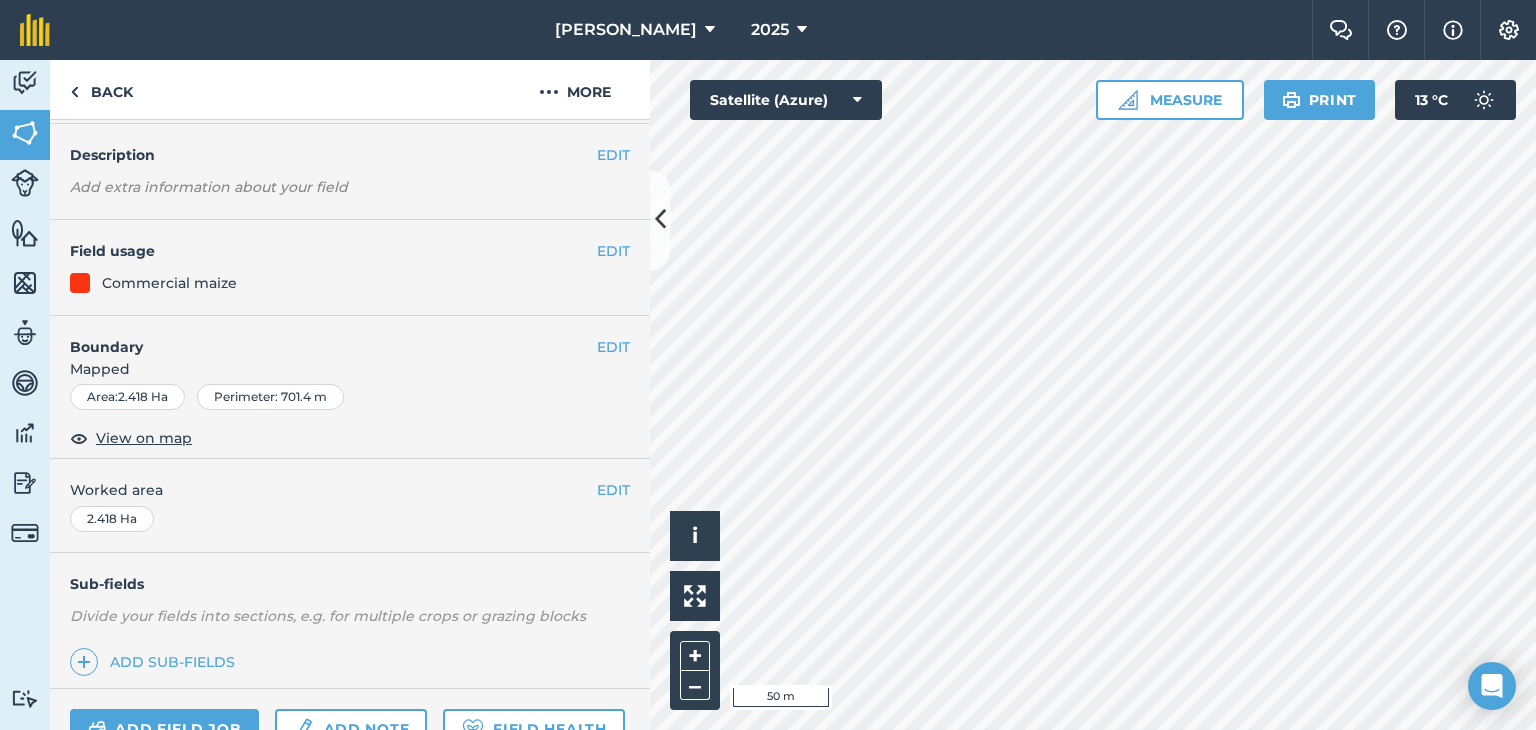 click on "EDIT Field usage Commercial maize" at bounding box center (350, 268) 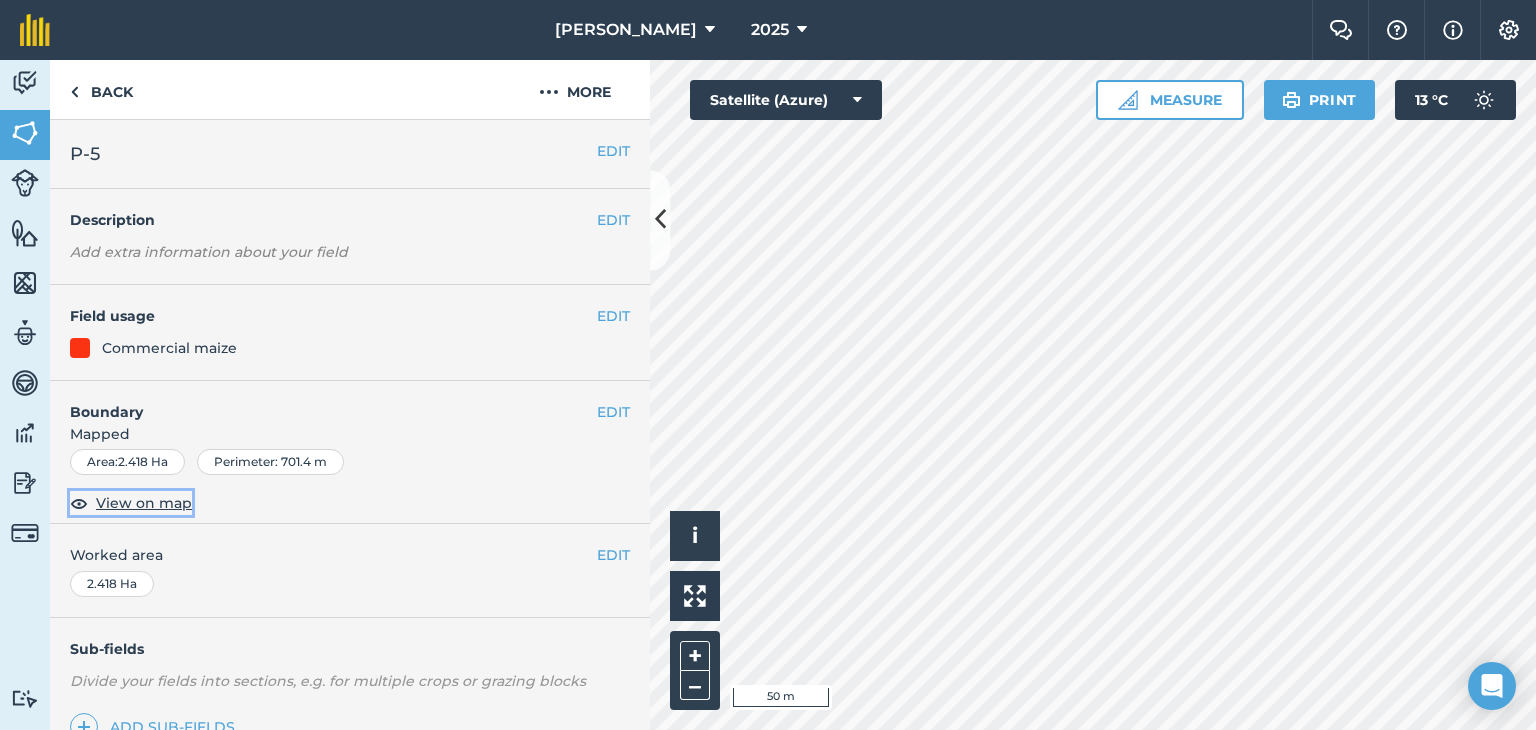 click on "View on map" at bounding box center [144, 503] 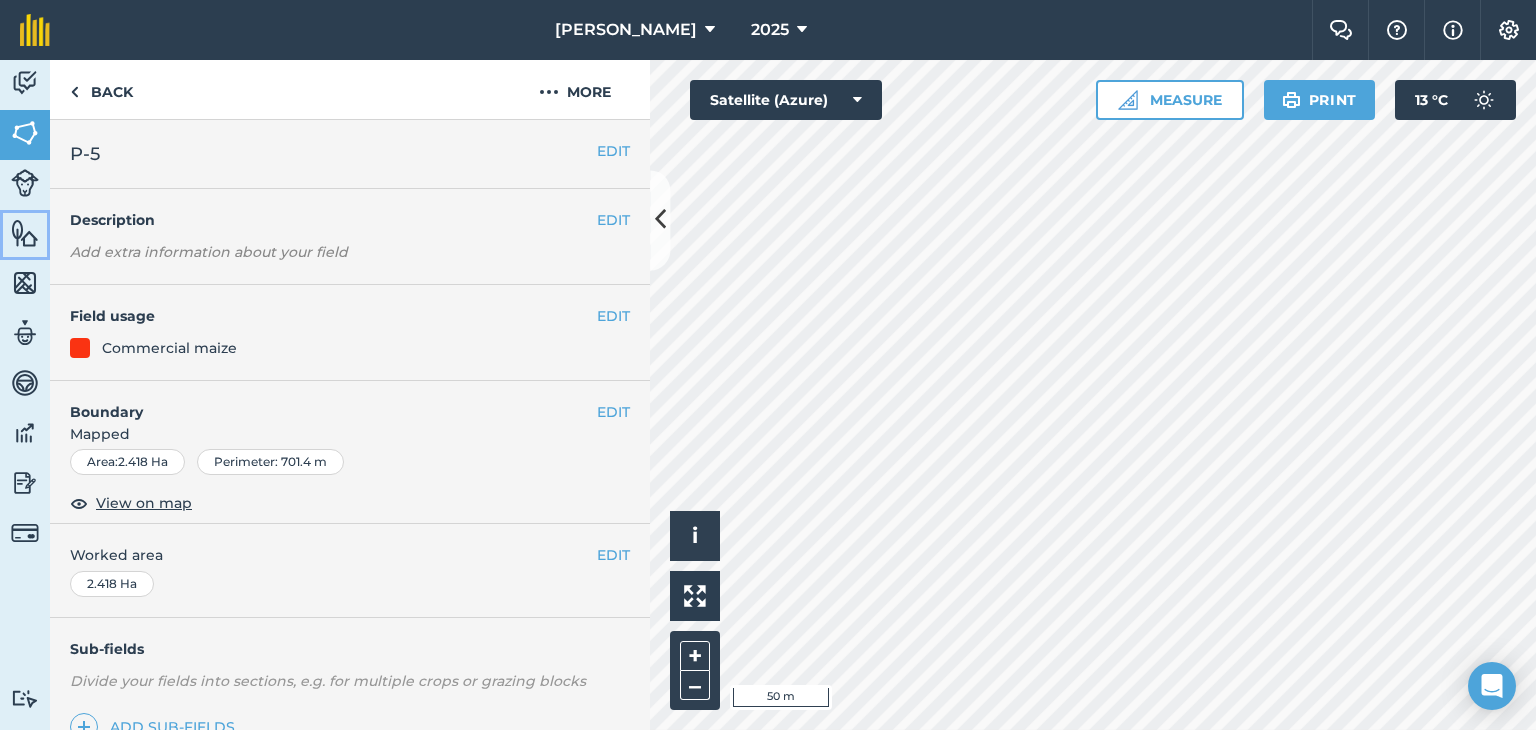 click at bounding box center (25, 233) 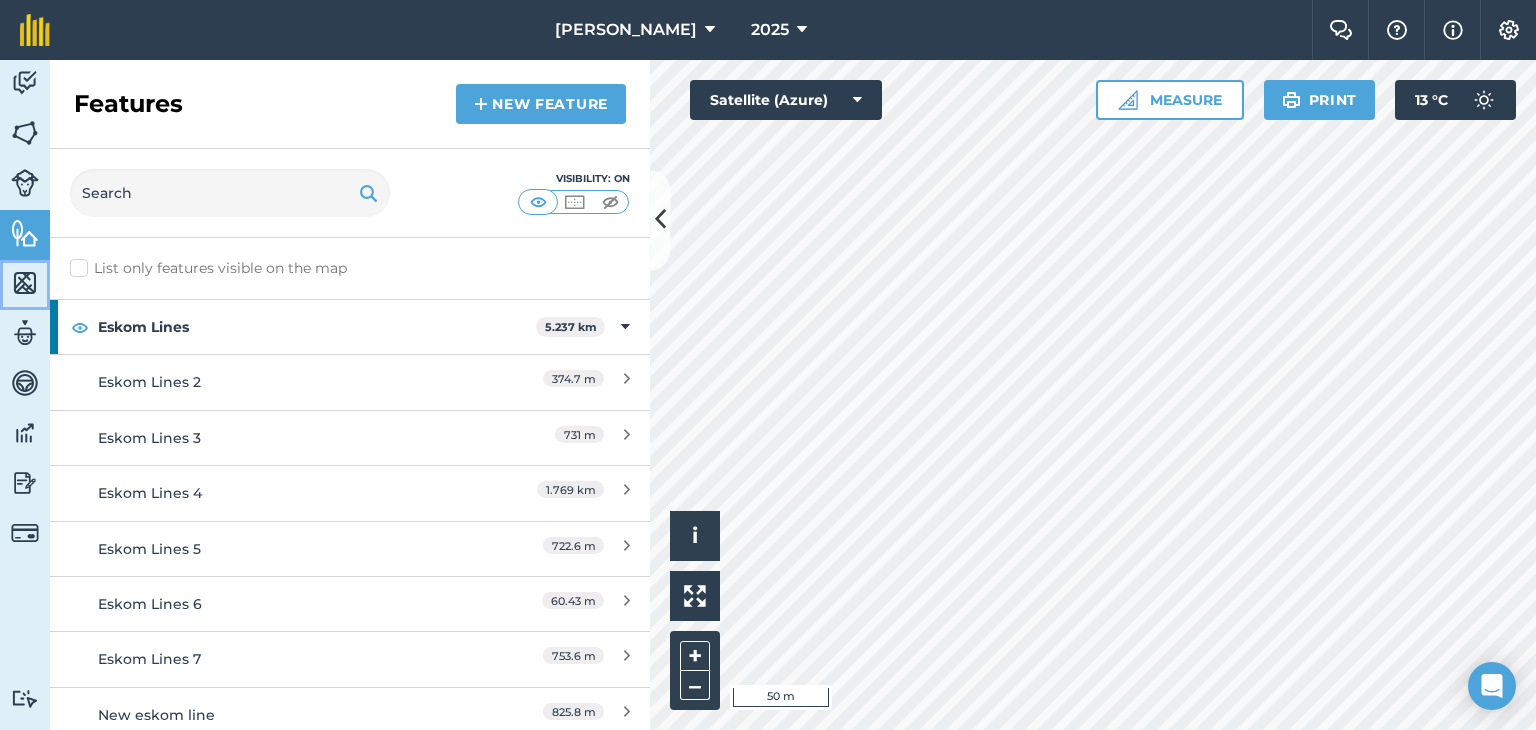 click at bounding box center [25, 283] 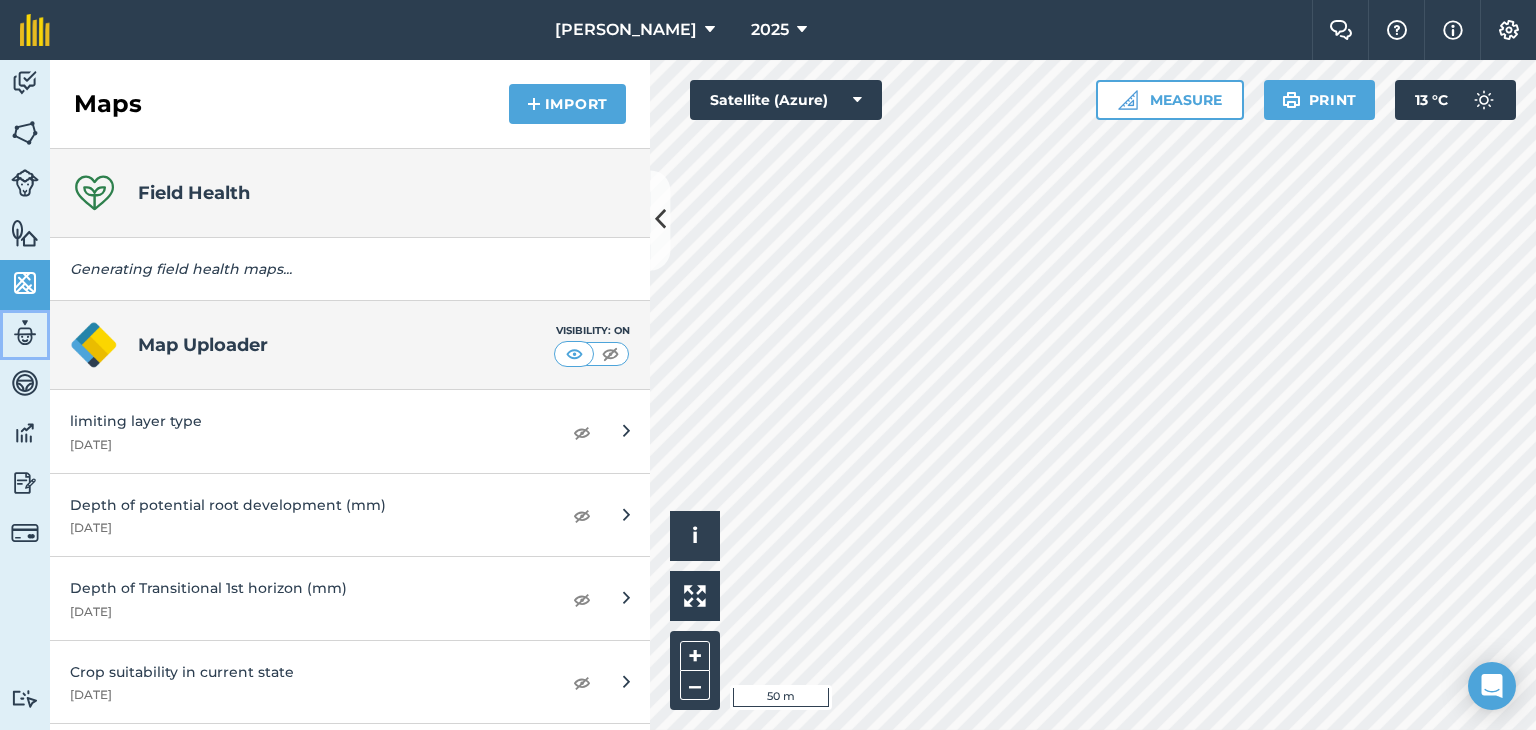 click at bounding box center (25, 333) 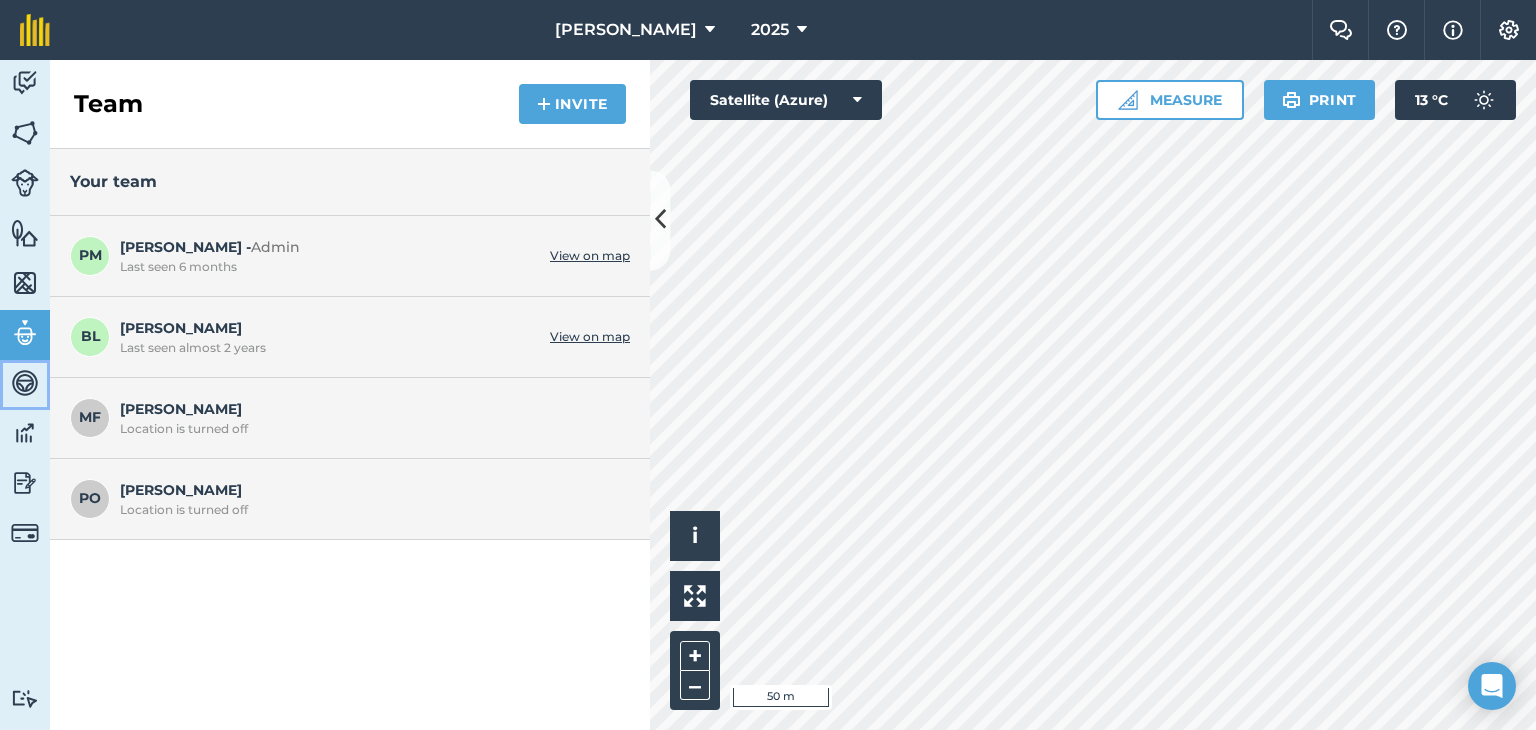 click at bounding box center (25, 383) 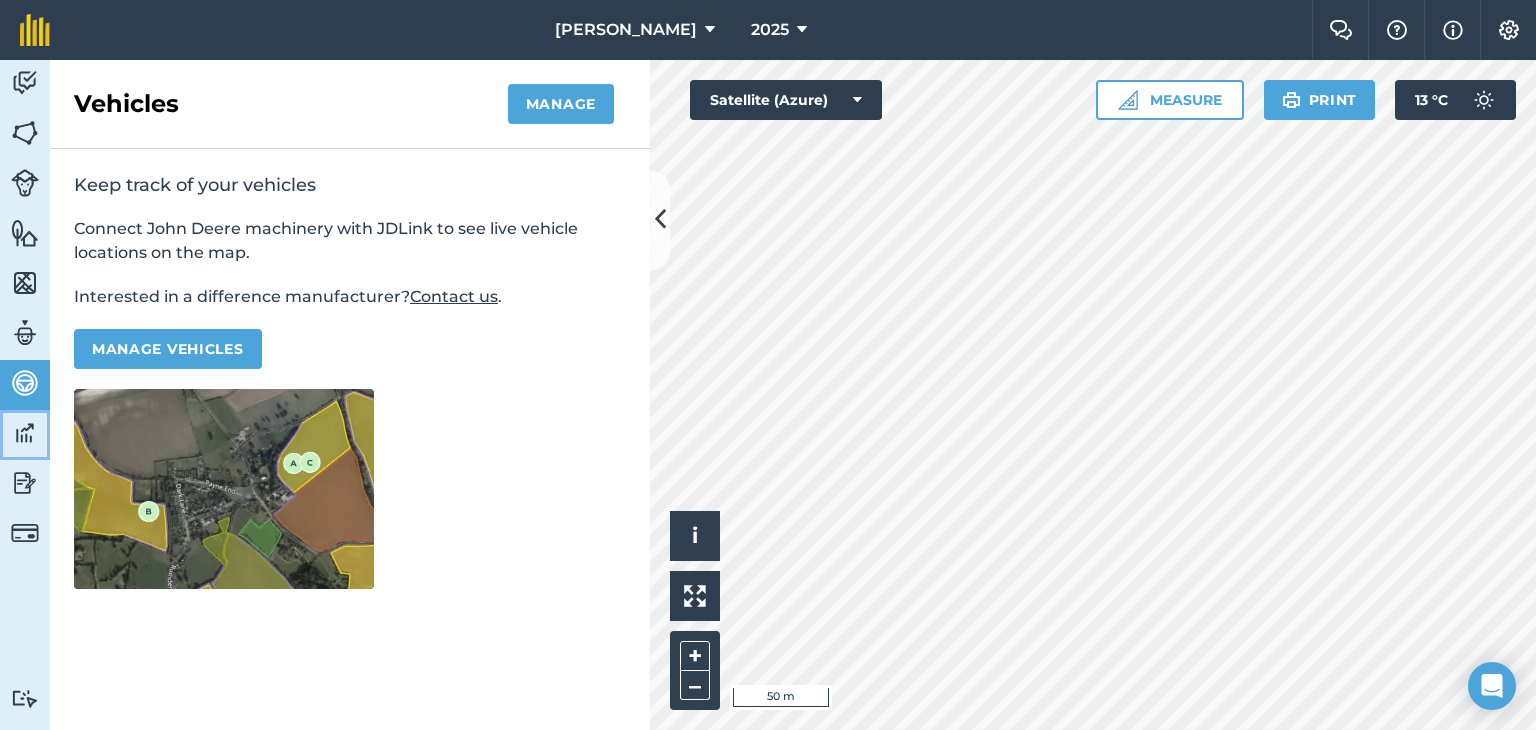 click at bounding box center [25, 433] 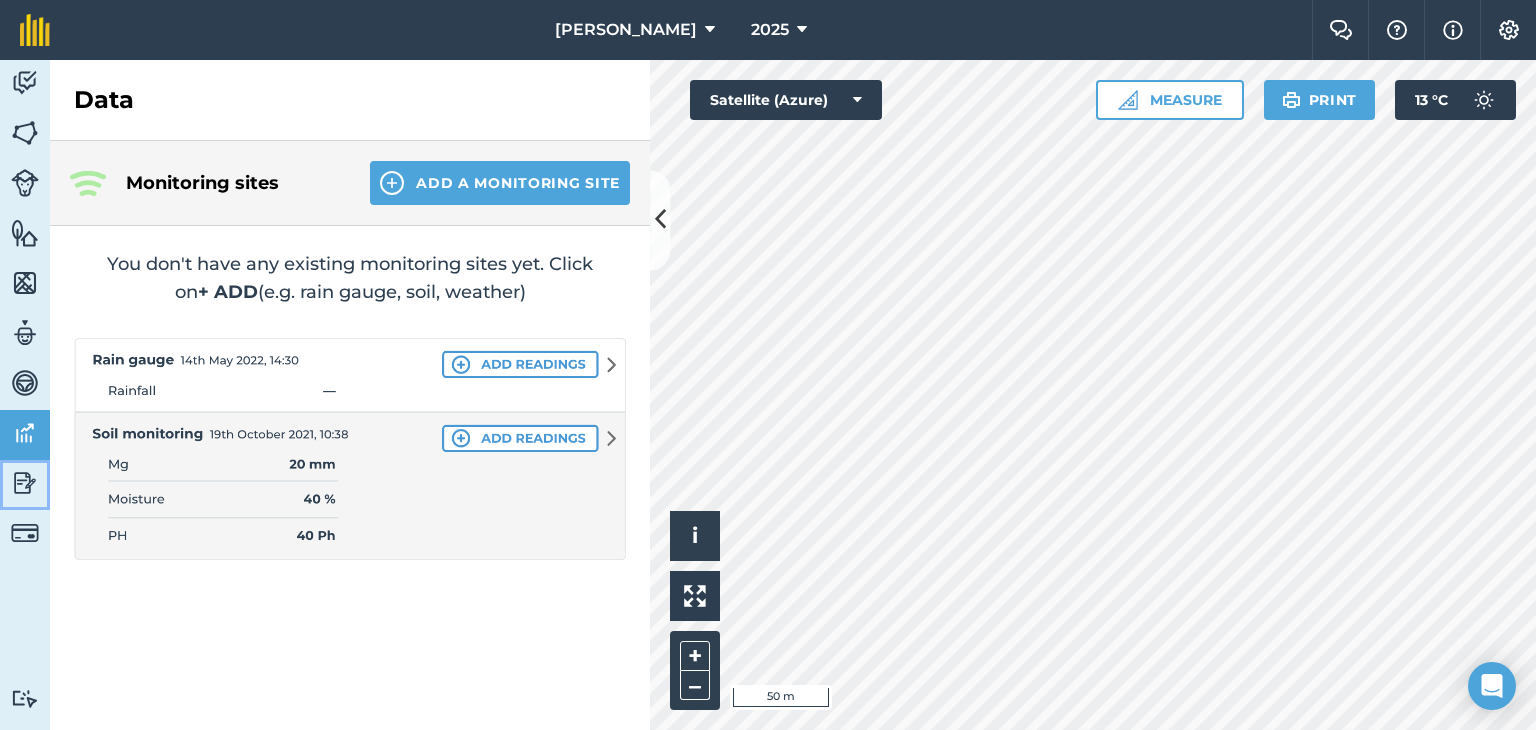 click at bounding box center (25, 483) 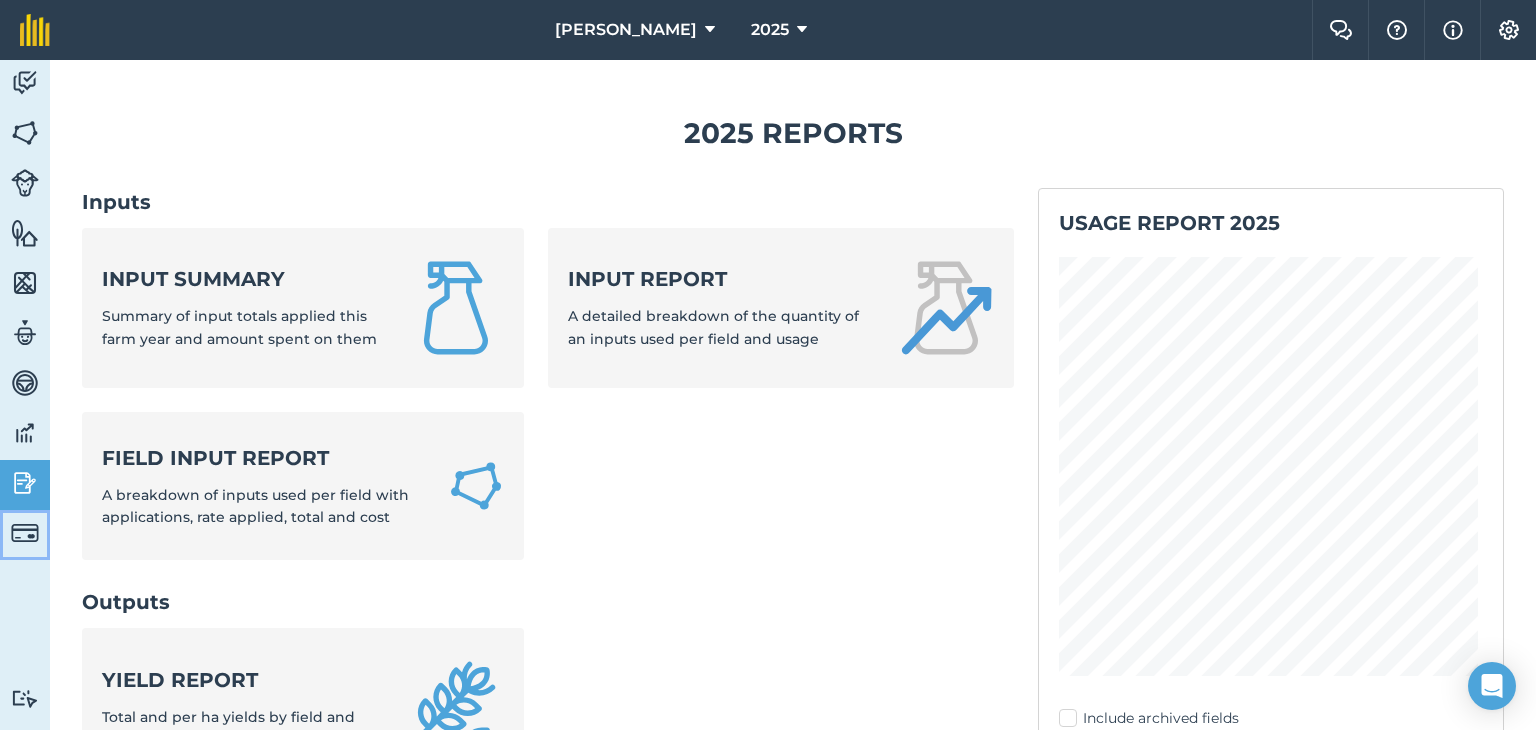 click at bounding box center (25, 533) 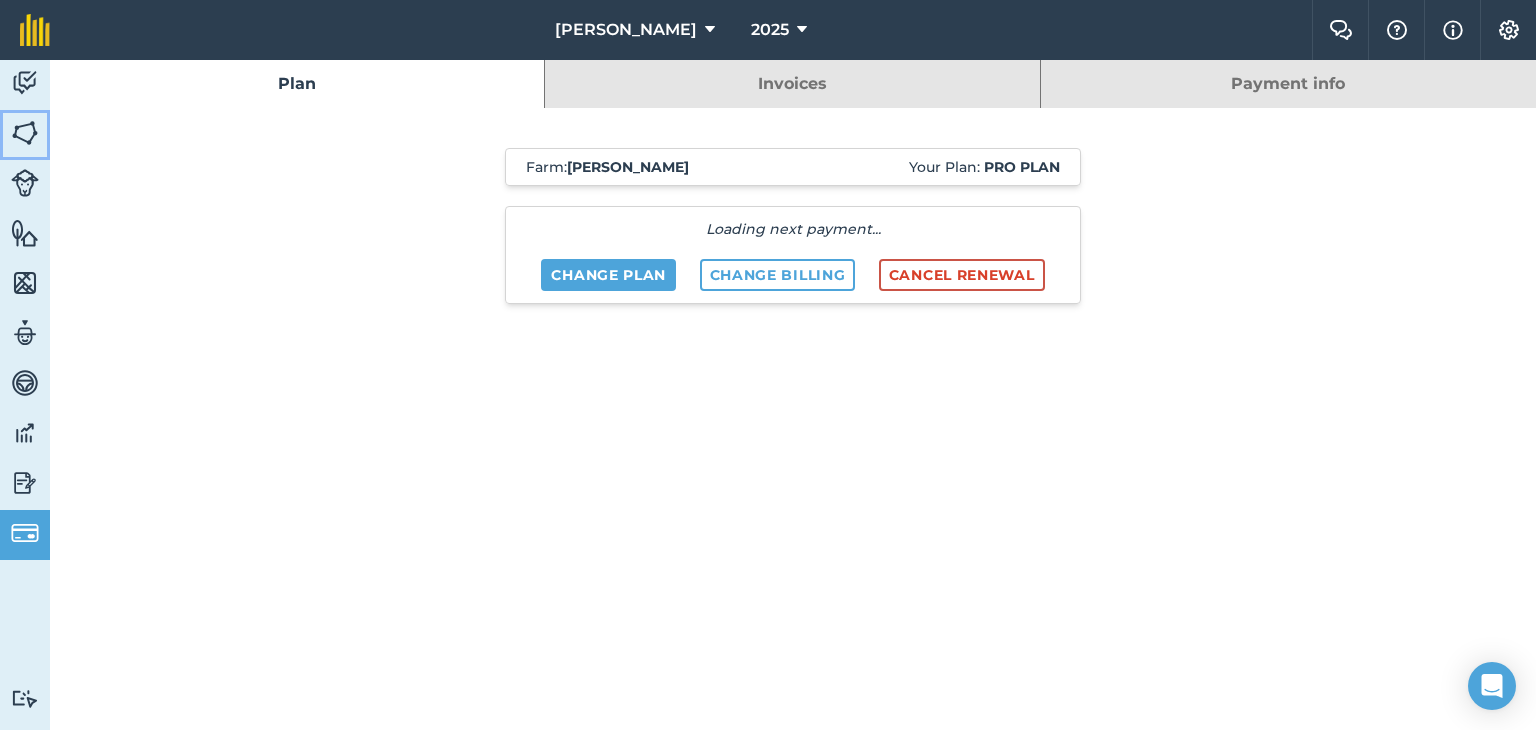 click at bounding box center [25, 133] 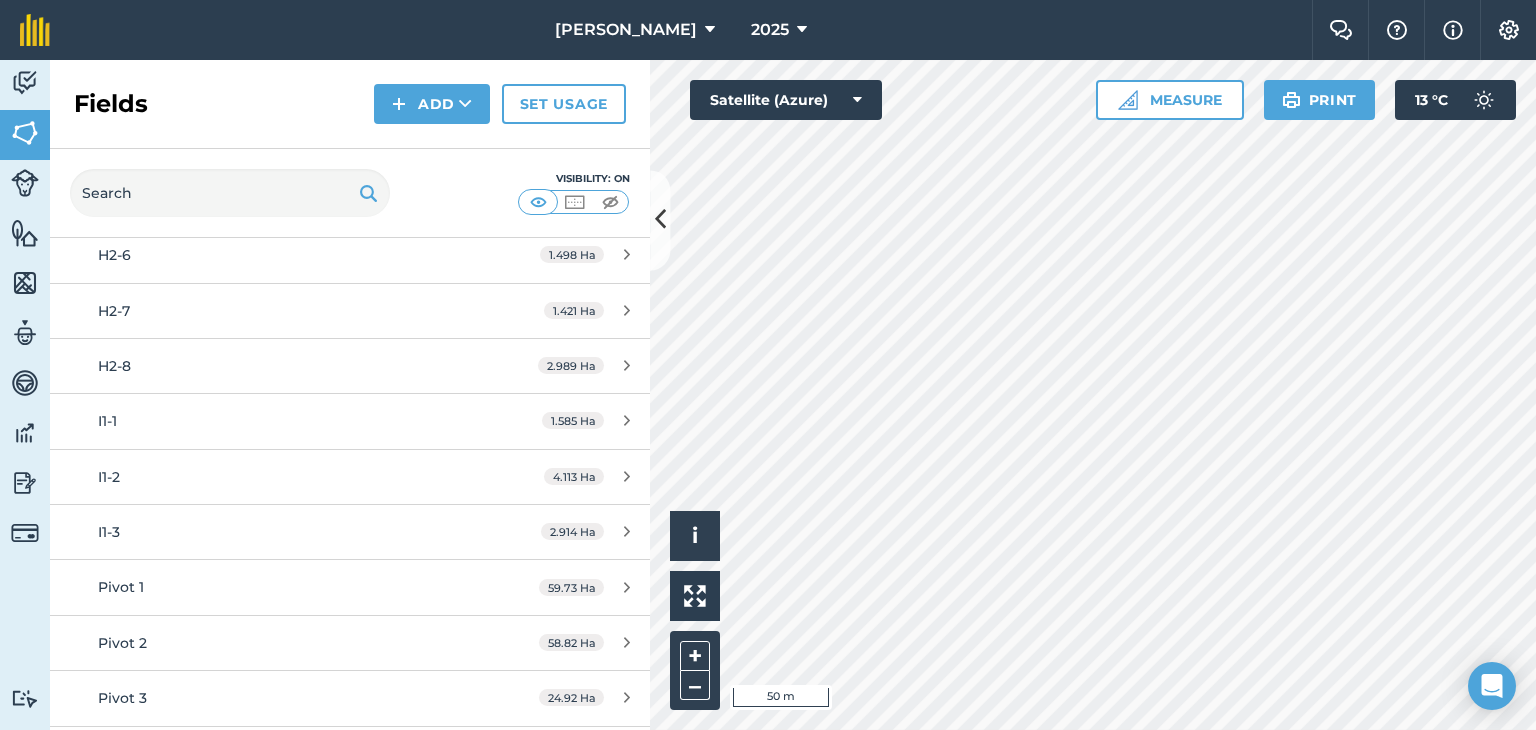 scroll, scrollTop: 9000, scrollLeft: 0, axis: vertical 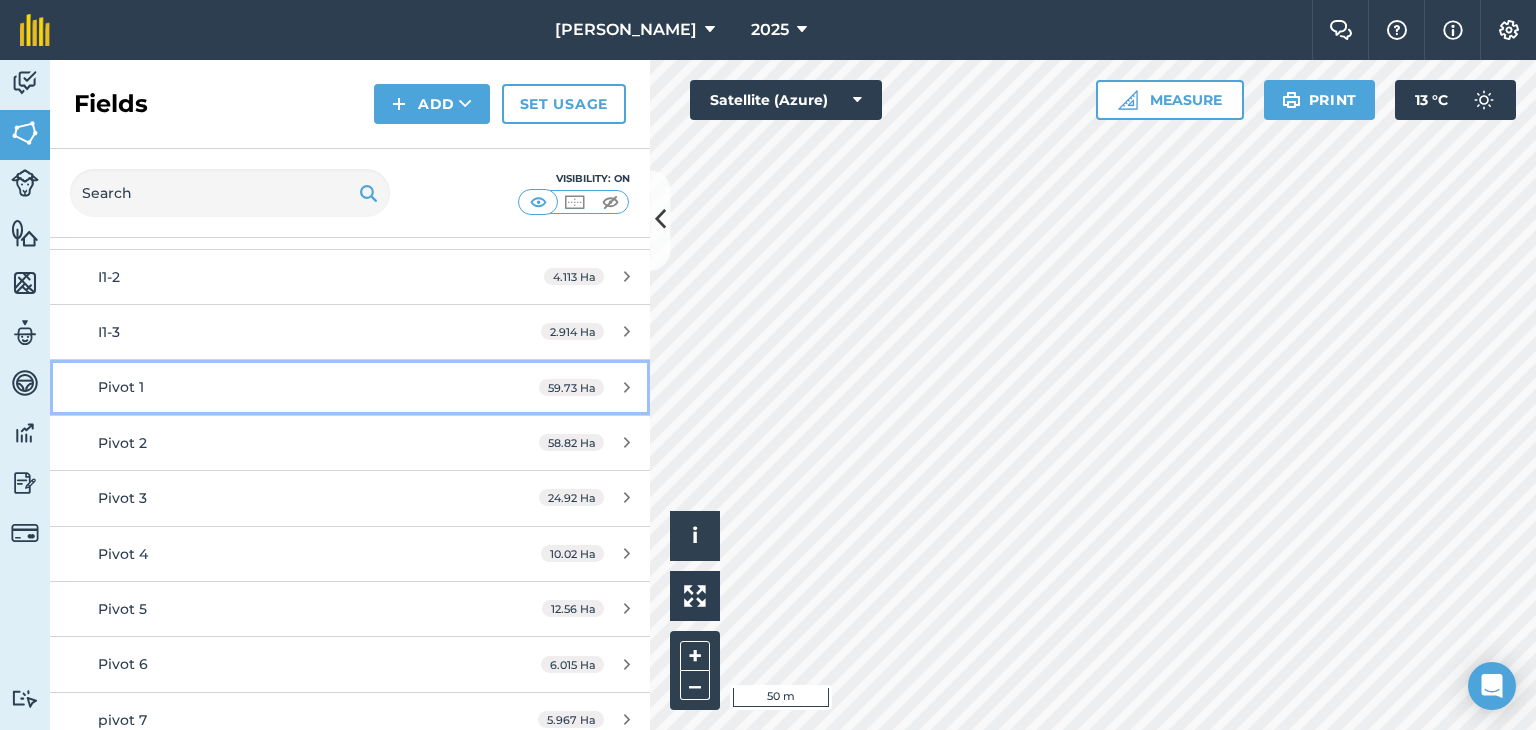 click on "Pivot 1" at bounding box center (121, 387) 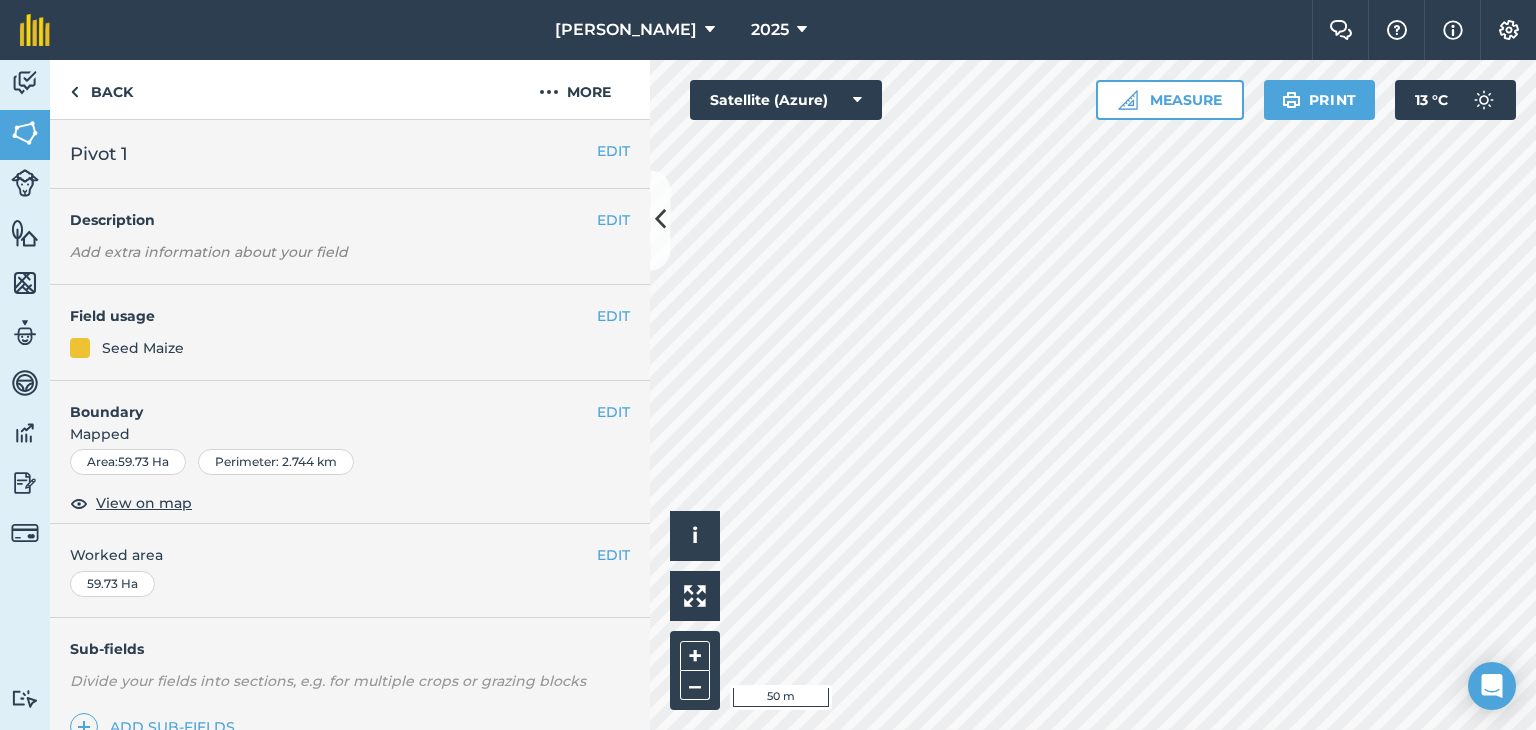 scroll, scrollTop: 265, scrollLeft: 0, axis: vertical 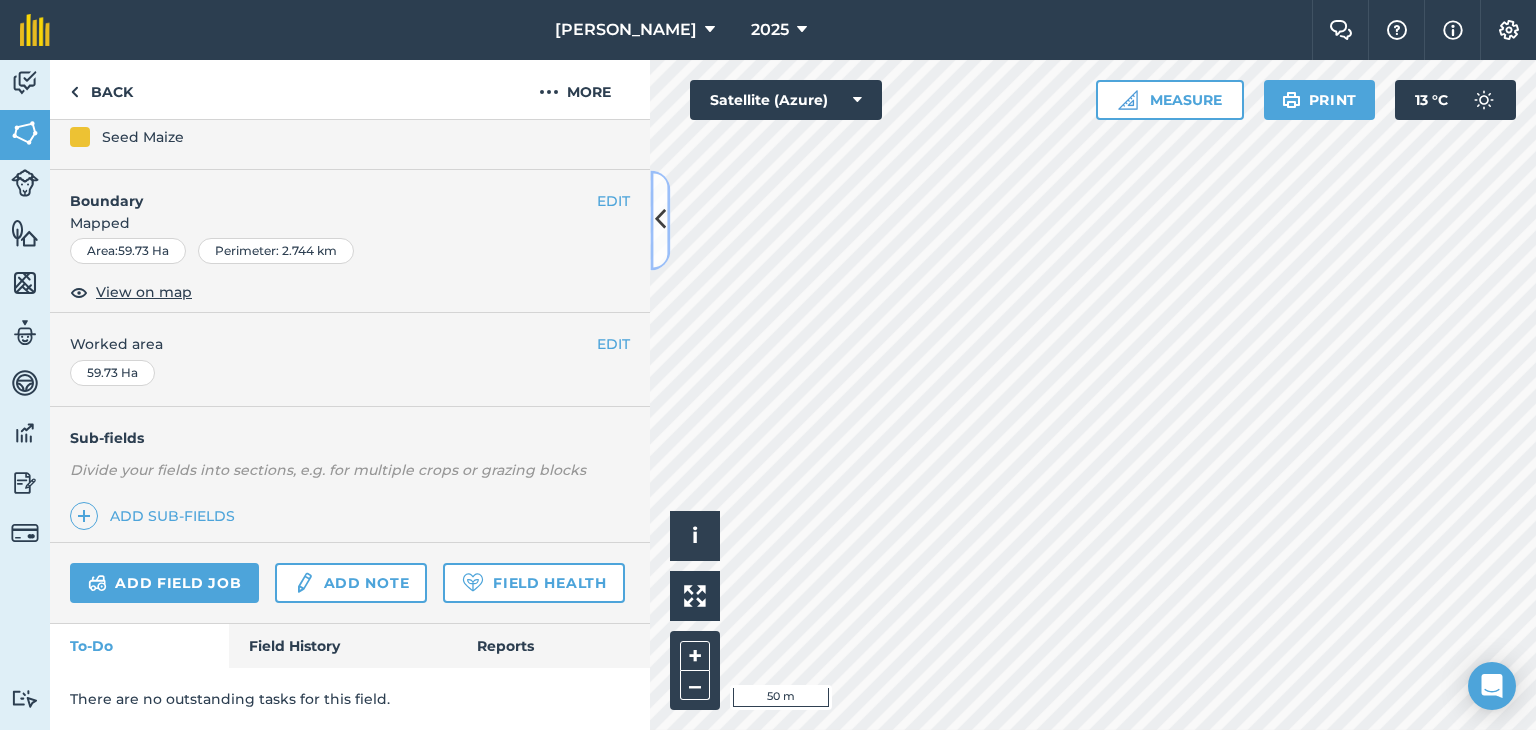 click at bounding box center [660, 220] 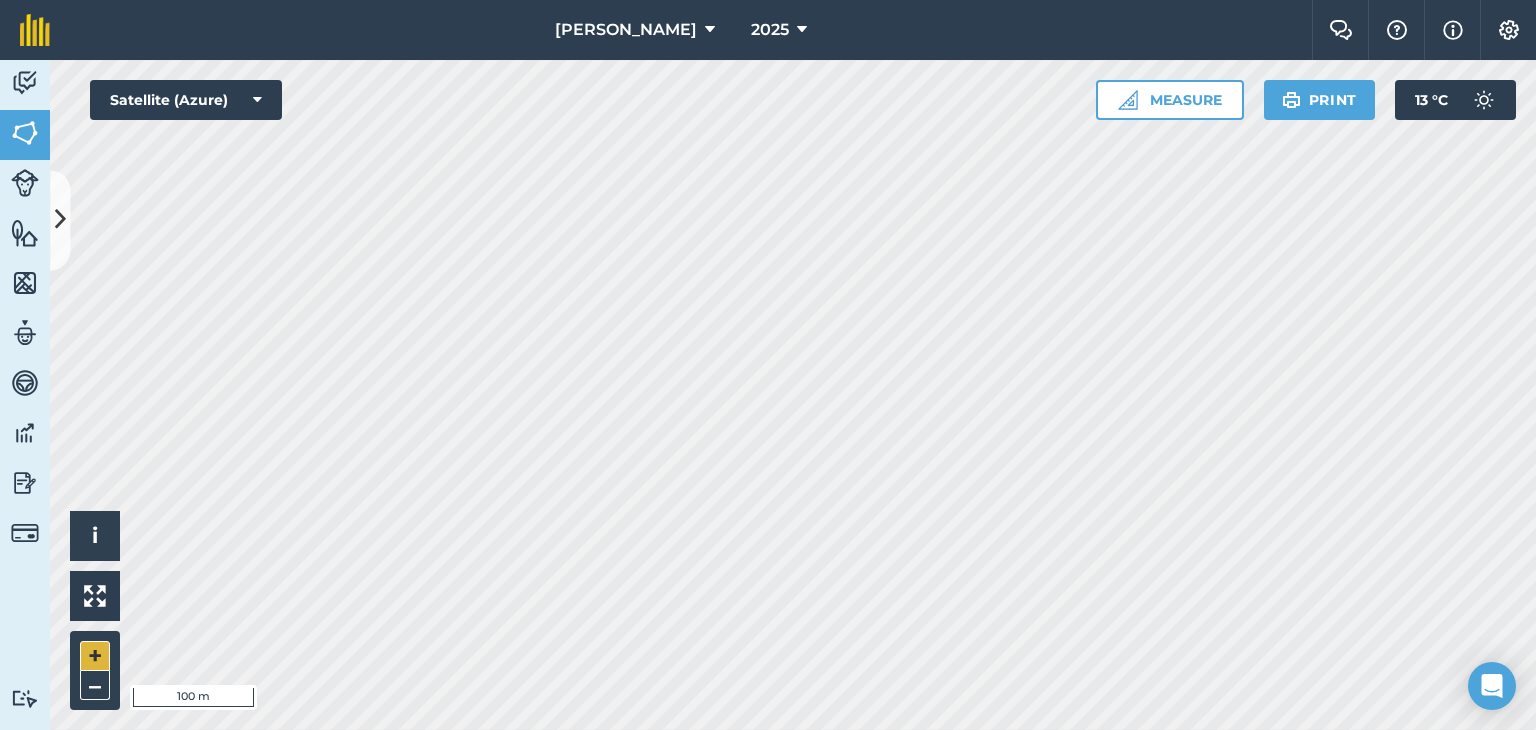click on "Hello i © 2025 TomTom, Microsoft 100 m + –" at bounding box center (793, 395) 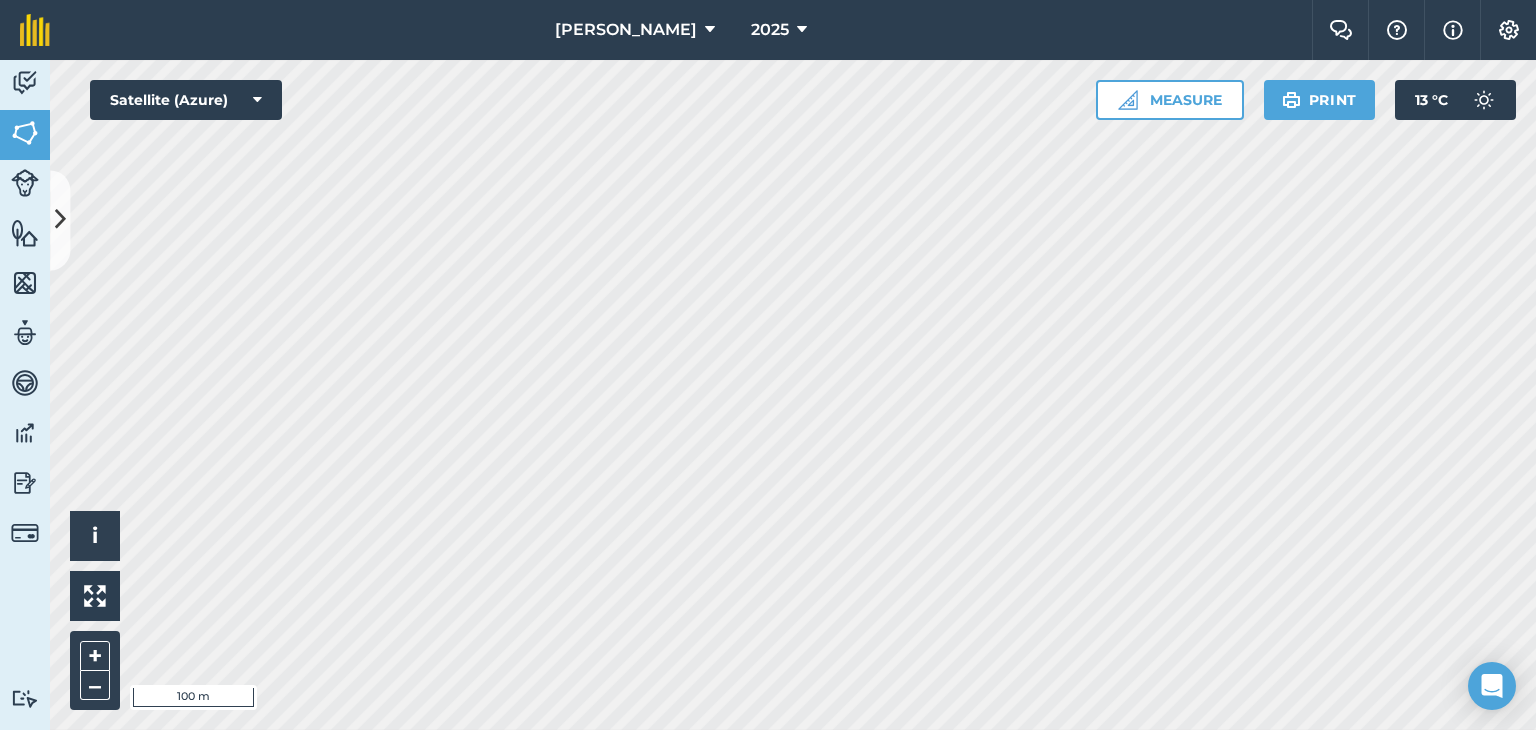 click on "[PERSON_NAME]  2025 Farm Chat Help Info Settings [PERSON_NAME]   -  2025 Reproduced with the permission of  Microsoft Printed on  [DATE] Field usages No usage set BEANS: DRY C282 Commercial maize Dams Dry Beans Dry Beans lake Dry land  Lake dry beans seed Other Other Other Seed Maize Feature types avo  avo main road Dams Eskom Lines Farm boundary  farm house farm house [PERSON_NAME] farm Main Pipe Lines  new pivot New pivot new shed park mount pivot 1 parkmount pivot 1 parkmount pivot 2 Pivot  1 pivot 3 pivot 3 option pivot 4 pivot 4 Pivot move Point  Pump House  [PERSON_NAME] Pivot 1 [PERSON_NAME] Pivot 2 [PERSON_NAME] Pivot 2 [PERSON_NAME] pivot 3 [PERSON_NAME] pivot 3 [PERSON_NAME] pivot 5 Trees Water Activity Fields Livestock Features Maps Team Vehicles Data Reporting Billing Tutorials Tutorials Fields   Add   Set usage Visibility: On Total area :  593.1   Ha Edit fields By usages, Filters (1) Commercial maize 15.58   Ha P-1 1.269   Ha P-2 2.692   Ha P-3 3.996   Ha P-4 2.586   Ha P-5 2.418   Ha P-6 1.924   Ha P-7 0.6955   Ha Dry Beans 108.2   Ha P 8-5 1.289" at bounding box center [768, 365] 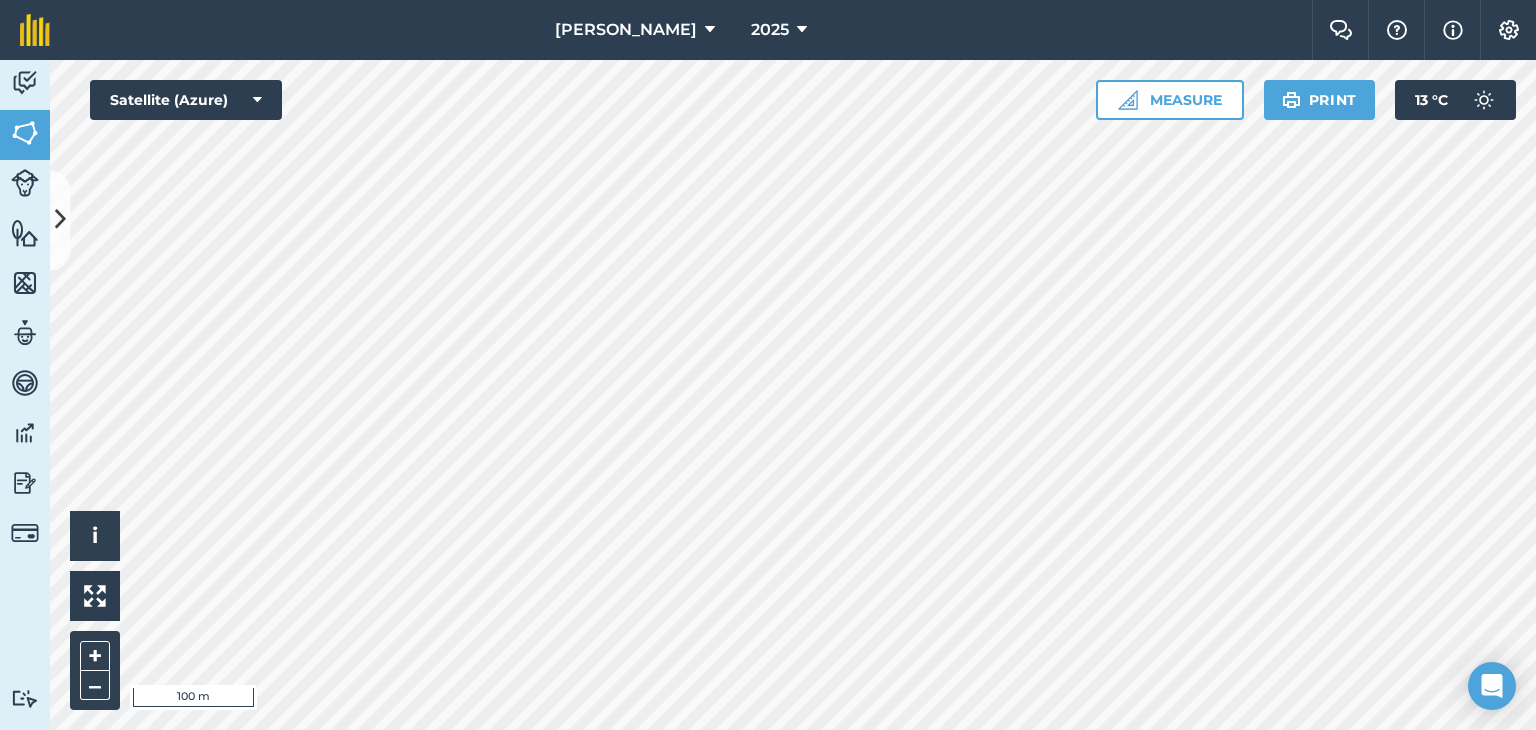 click on "[PERSON_NAME]  2025 Farm Chat Help Info Settings [PERSON_NAME]   -  2025 Reproduced with the permission of  Microsoft Printed on  [DATE] Field usages No usage set BEANS: DRY C282 Commercial maize Dams Dry Beans Dry Beans lake Dry land  Lake dry beans seed Other Other Other Seed Maize Feature types avo  avo main road Dams Eskom Lines Farm boundary  farm house farm house [PERSON_NAME] farm Main Pipe Lines  new pivot New pivot new shed park mount pivot 1 parkmount pivot 1 parkmount pivot 2 Pivot  1 pivot 3 pivot 3 option pivot 4 pivot 4 Pivot move Point  Pump House  [PERSON_NAME] Pivot 1 [PERSON_NAME] Pivot 2 [PERSON_NAME] Pivot 2 [PERSON_NAME] pivot 3 [PERSON_NAME] pivot 3 [PERSON_NAME] pivot 5 Trees Water Activity Fields Livestock Features Maps Team Vehicles Data Reporting Billing Tutorials Tutorials Fields   Add   Set usage Visibility: On Total area :  593.1   Ha Edit fields By usages, Filters (1) Commercial maize 15.58   Ha P-1 1.269   Ha P-2 2.692   Ha P-3 3.996   Ha P-4 2.586   Ha P-5 2.418   Ha P-6 1.924   Ha P-7 0.6955   Ha Dry Beans 108.2   Ha P 8-5 1.289" at bounding box center (768, 365) 